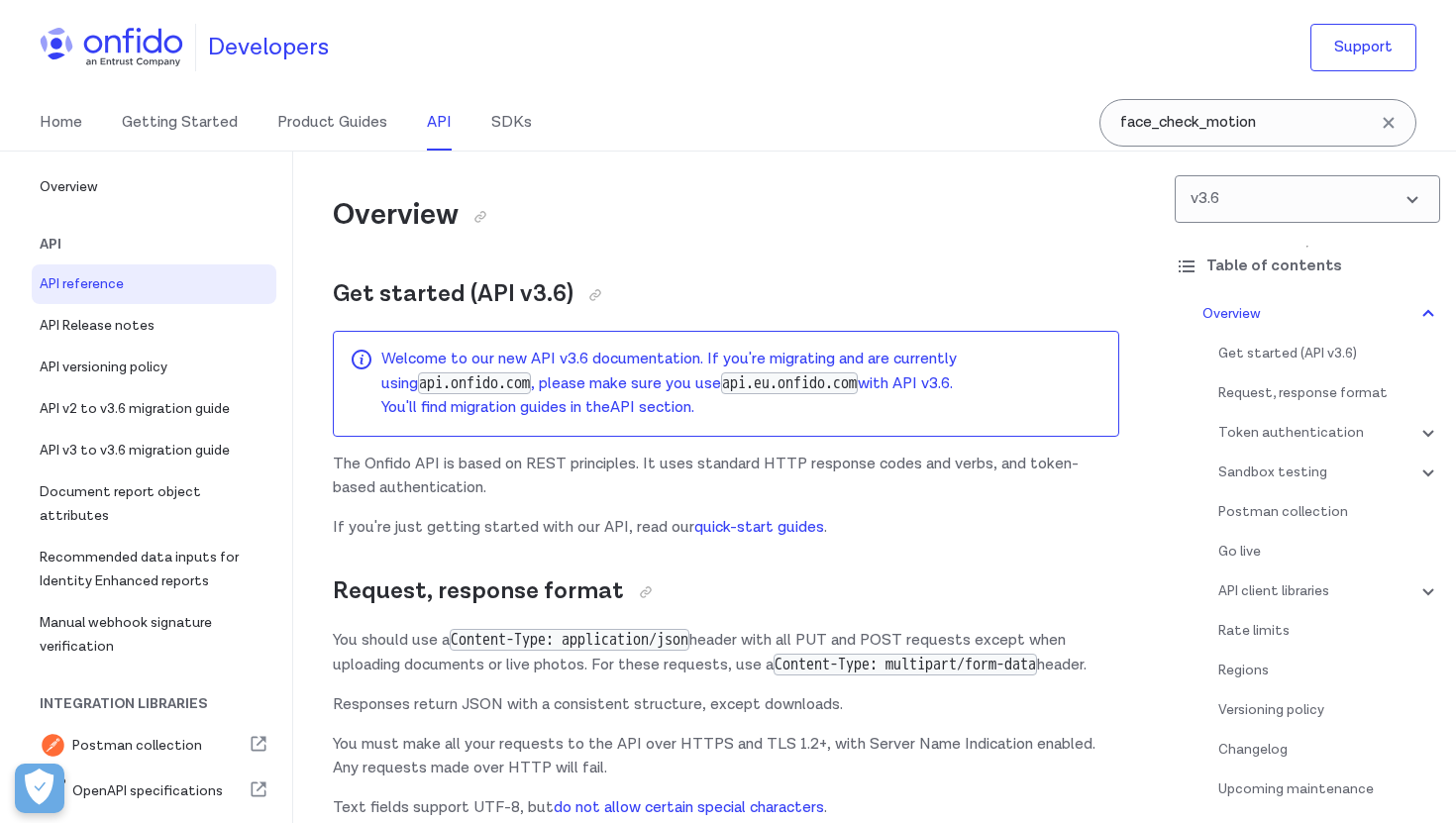 select on "http" 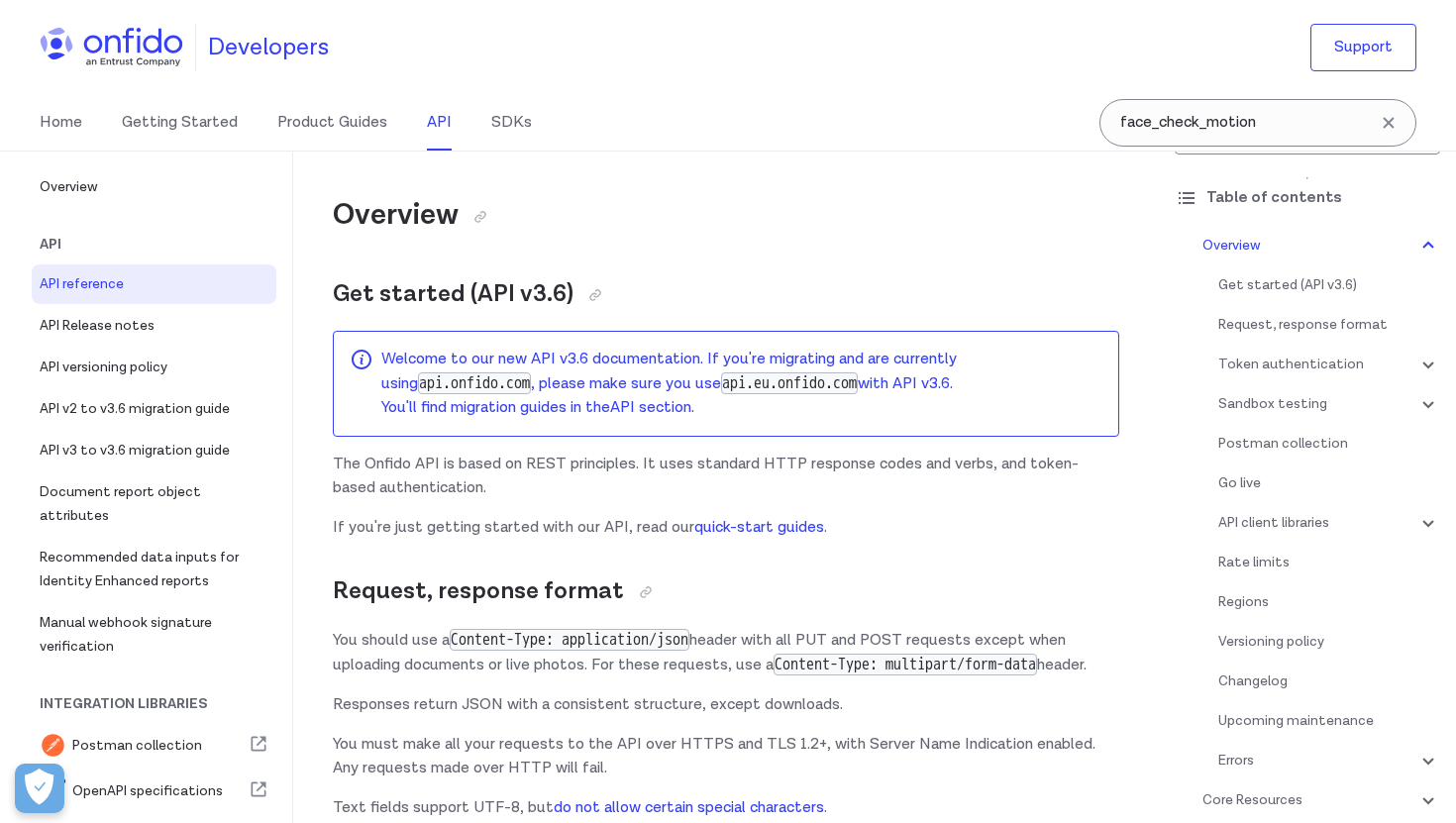 scroll, scrollTop: 72, scrollLeft: 0, axis: vertical 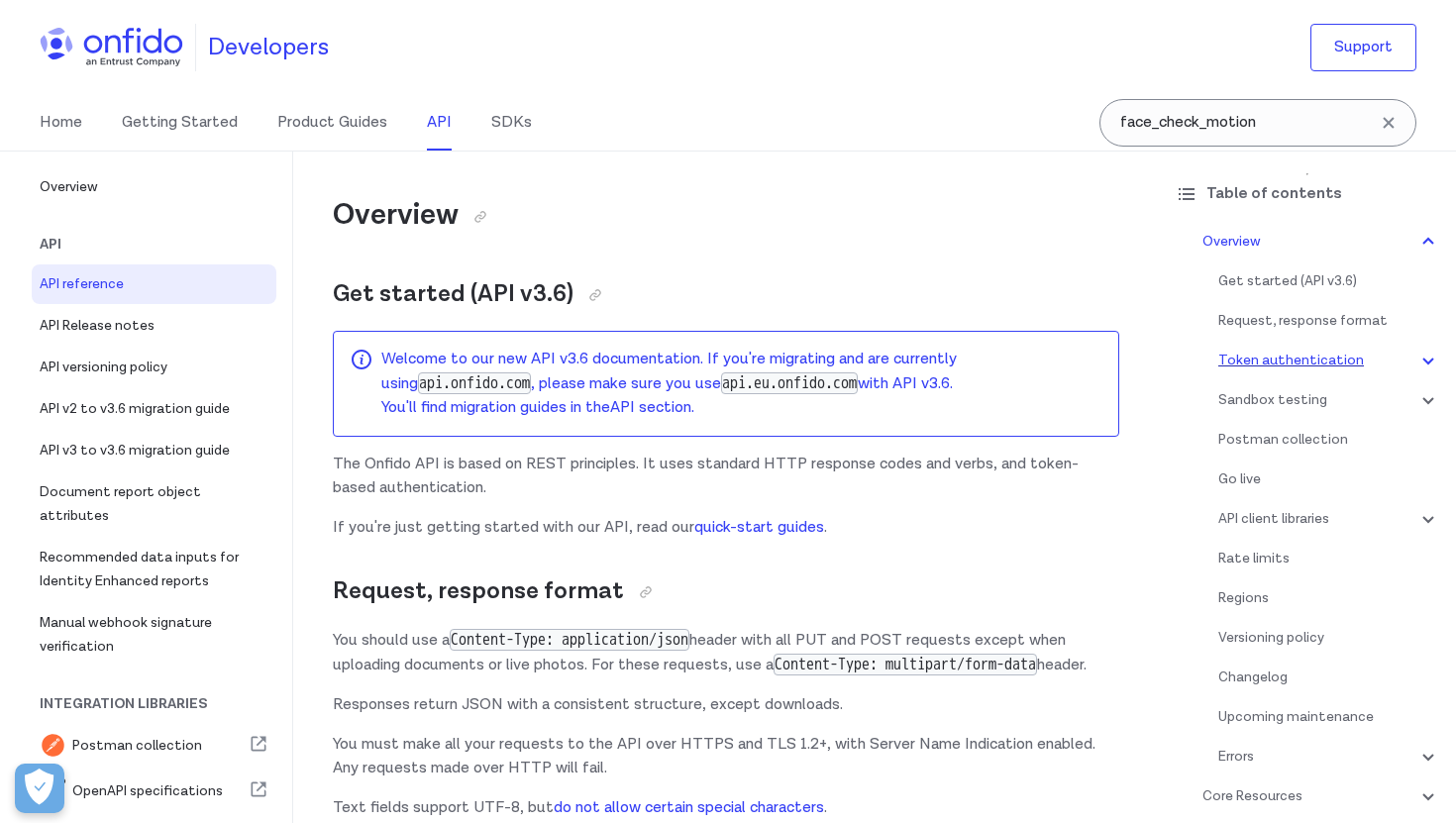 click on "Token authentication" at bounding box center [1329, 360] 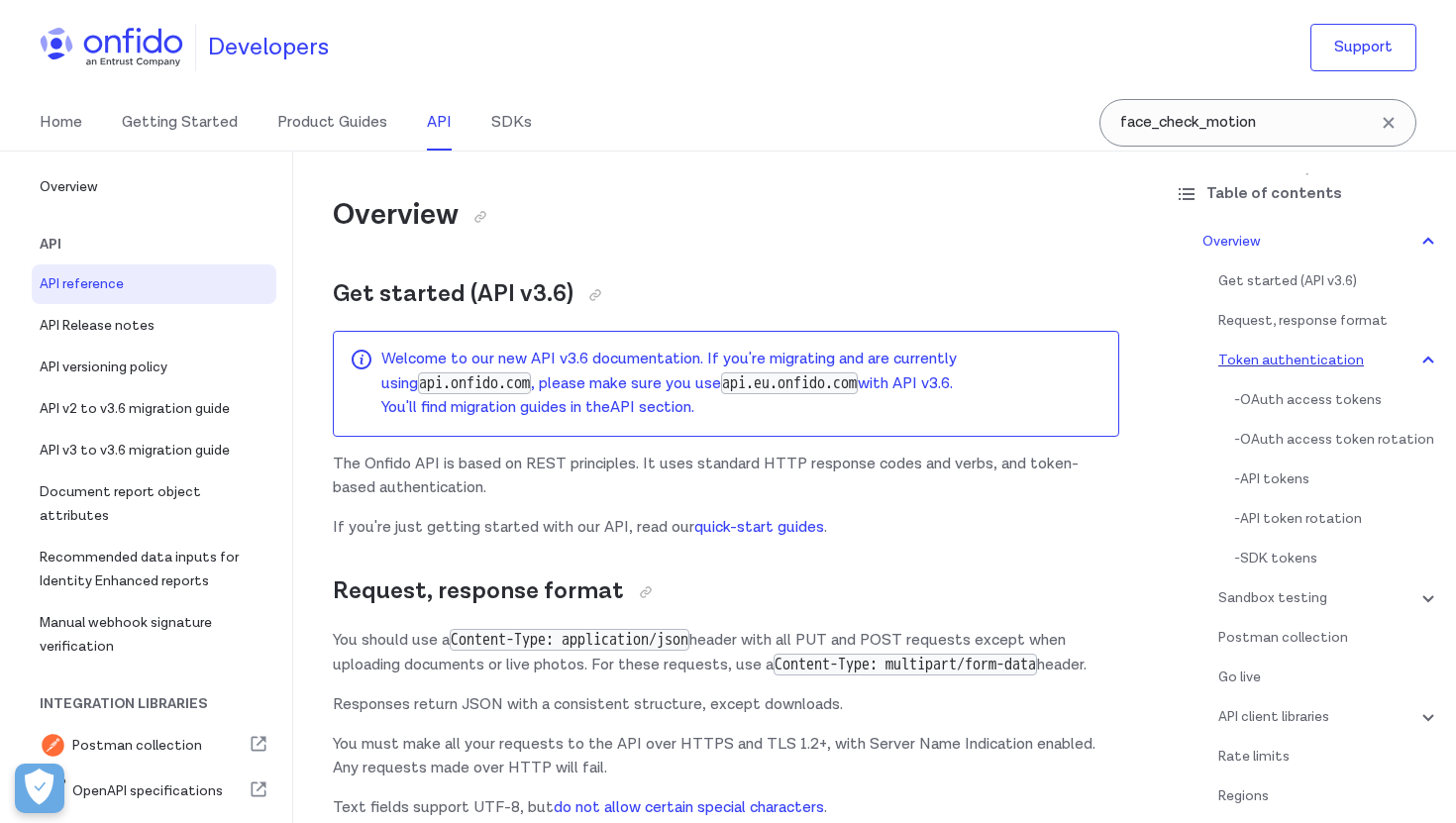 scroll, scrollTop: 666, scrollLeft: 0, axis: vertical 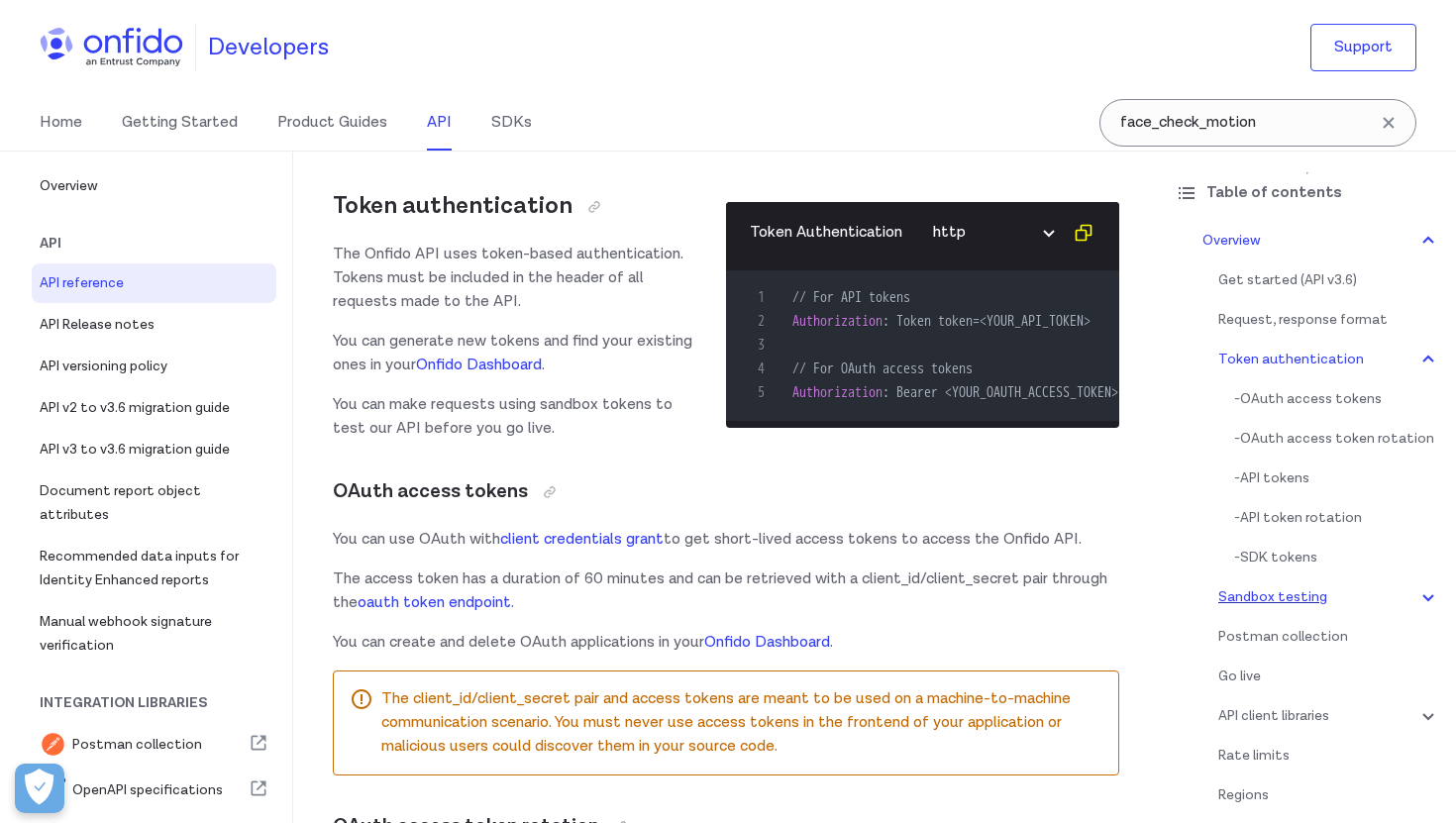 click on "Sandbox testing" at bounding box center (1329, 597) 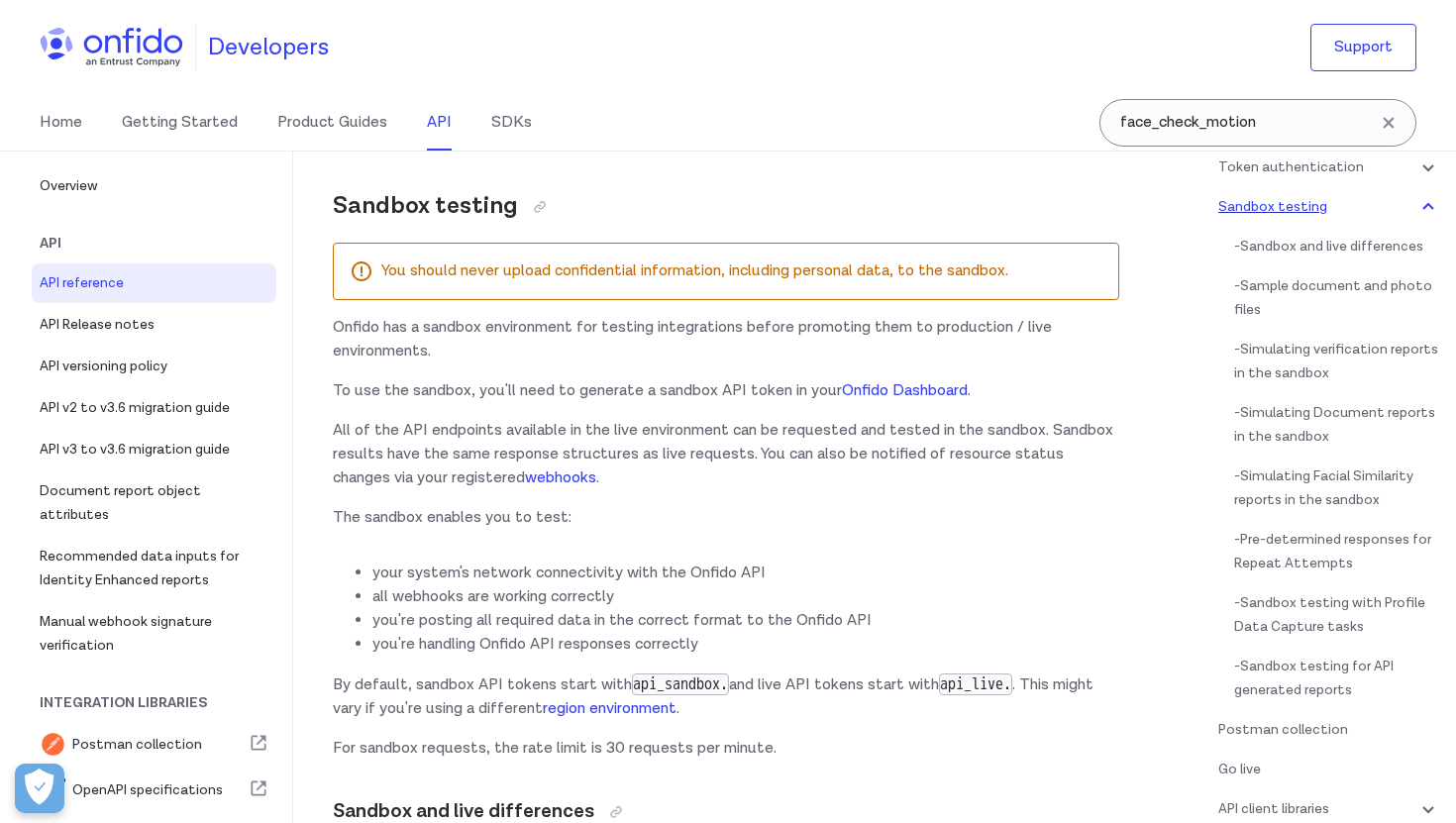 scroll, scrollTop: 267, scrollLeft: 0, axis: vertical 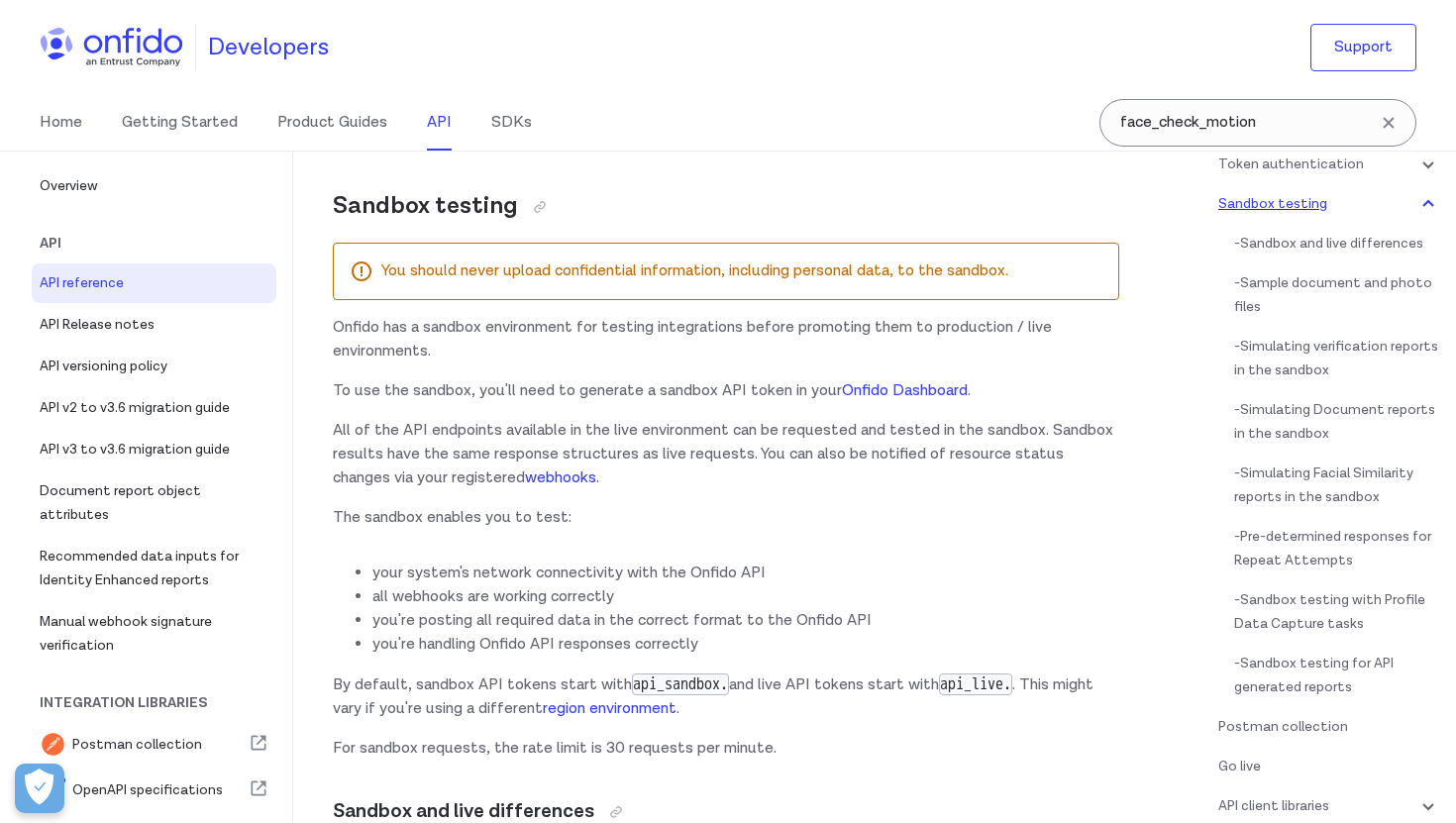 click on "Sandbox testing" at bounding box center (1329, 204) 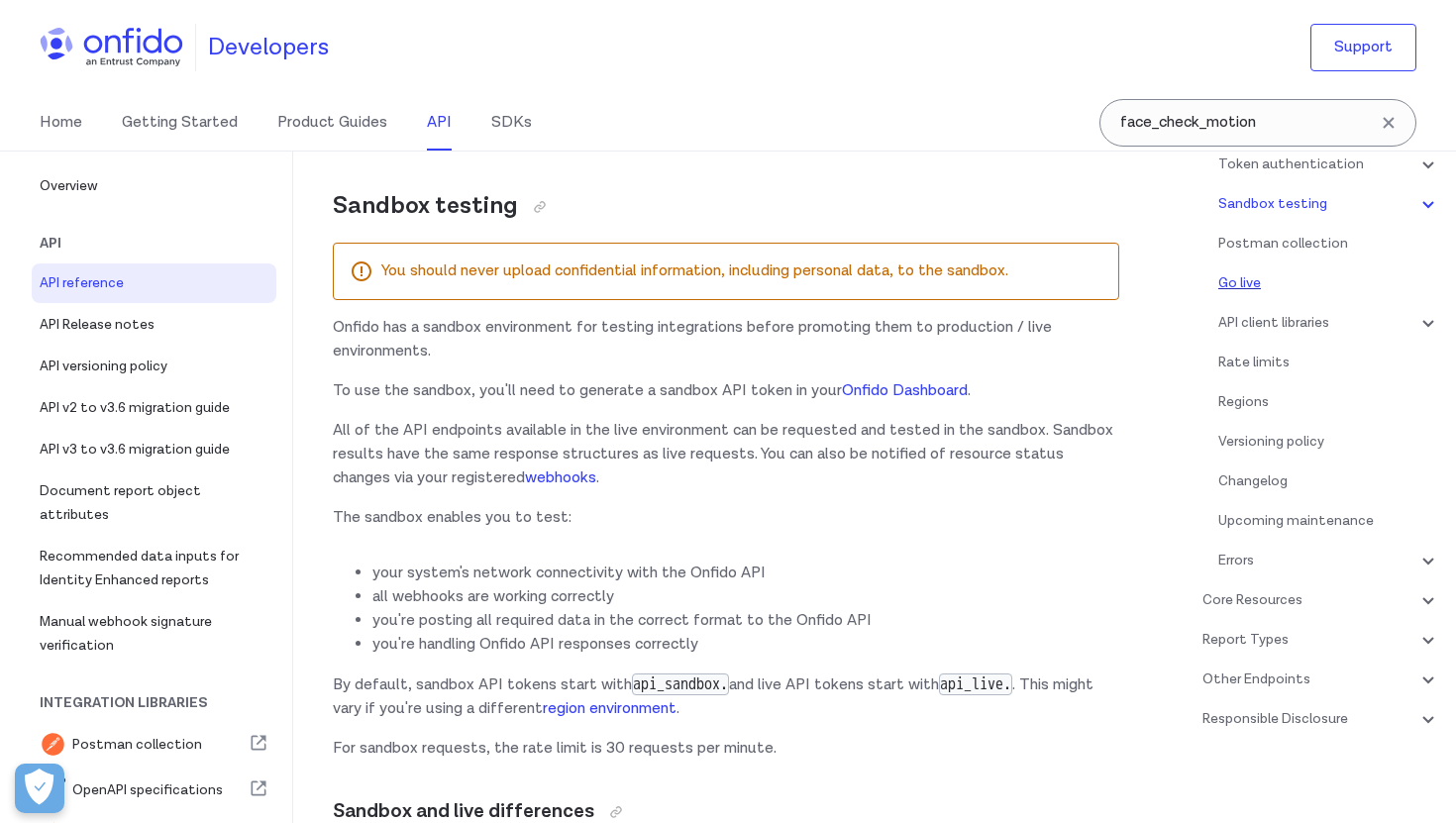 click on "Go live" at bounding box center [1329, 283] 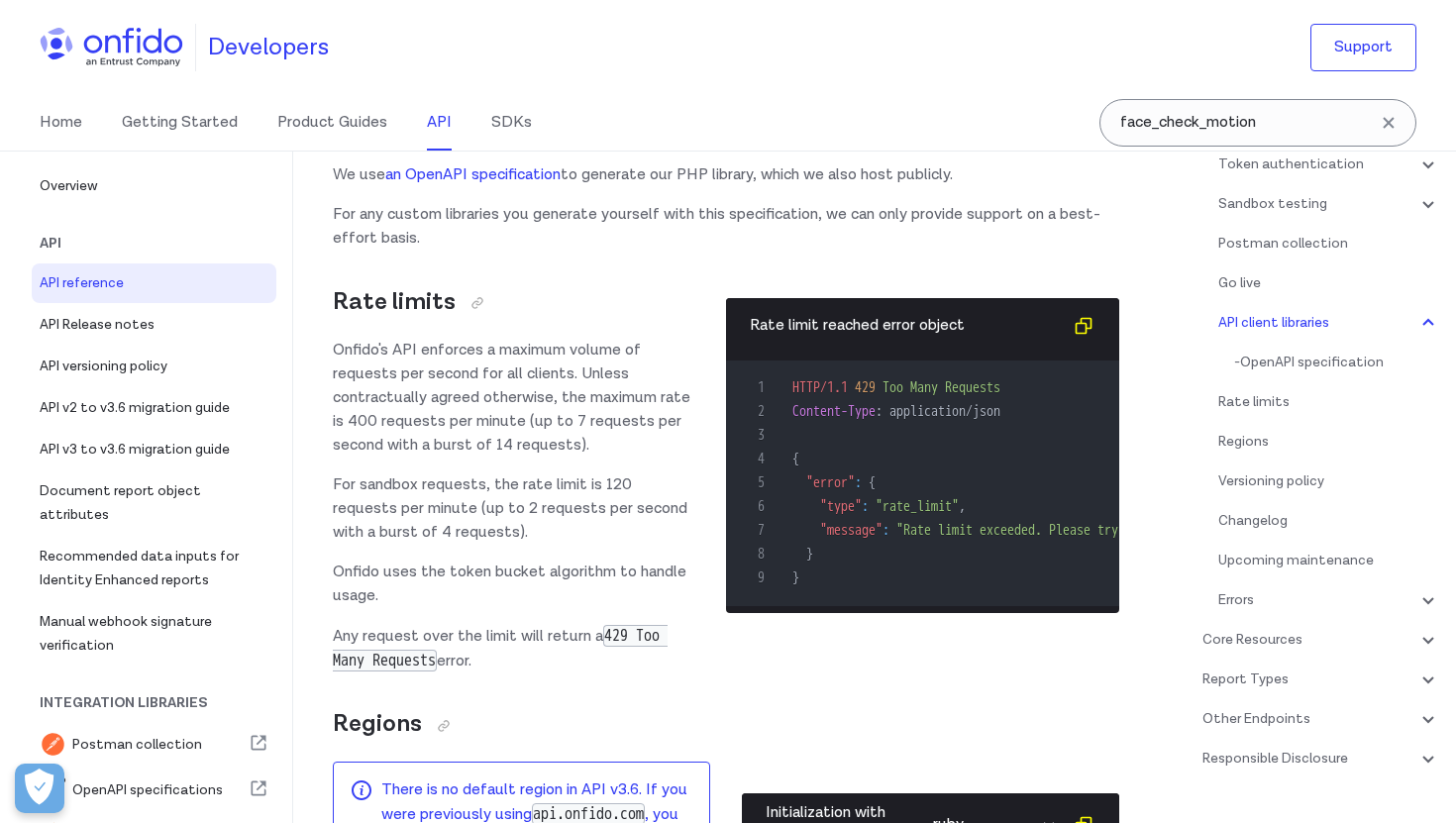scroll, scrollTop: 15601, scrollLeft: 0, axis: vertical 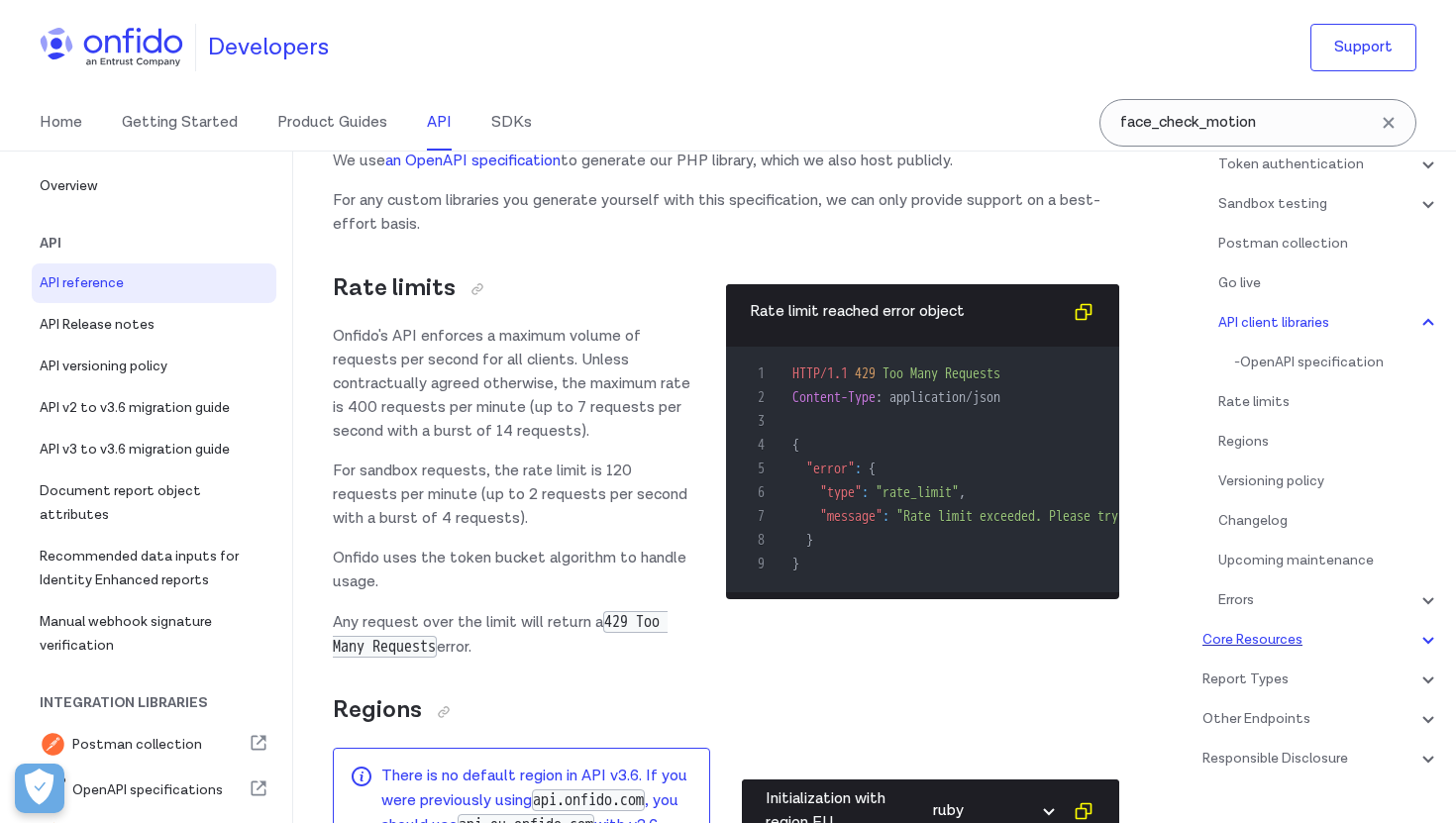 click on "Core Resources" at bounding box center [1321, 640] 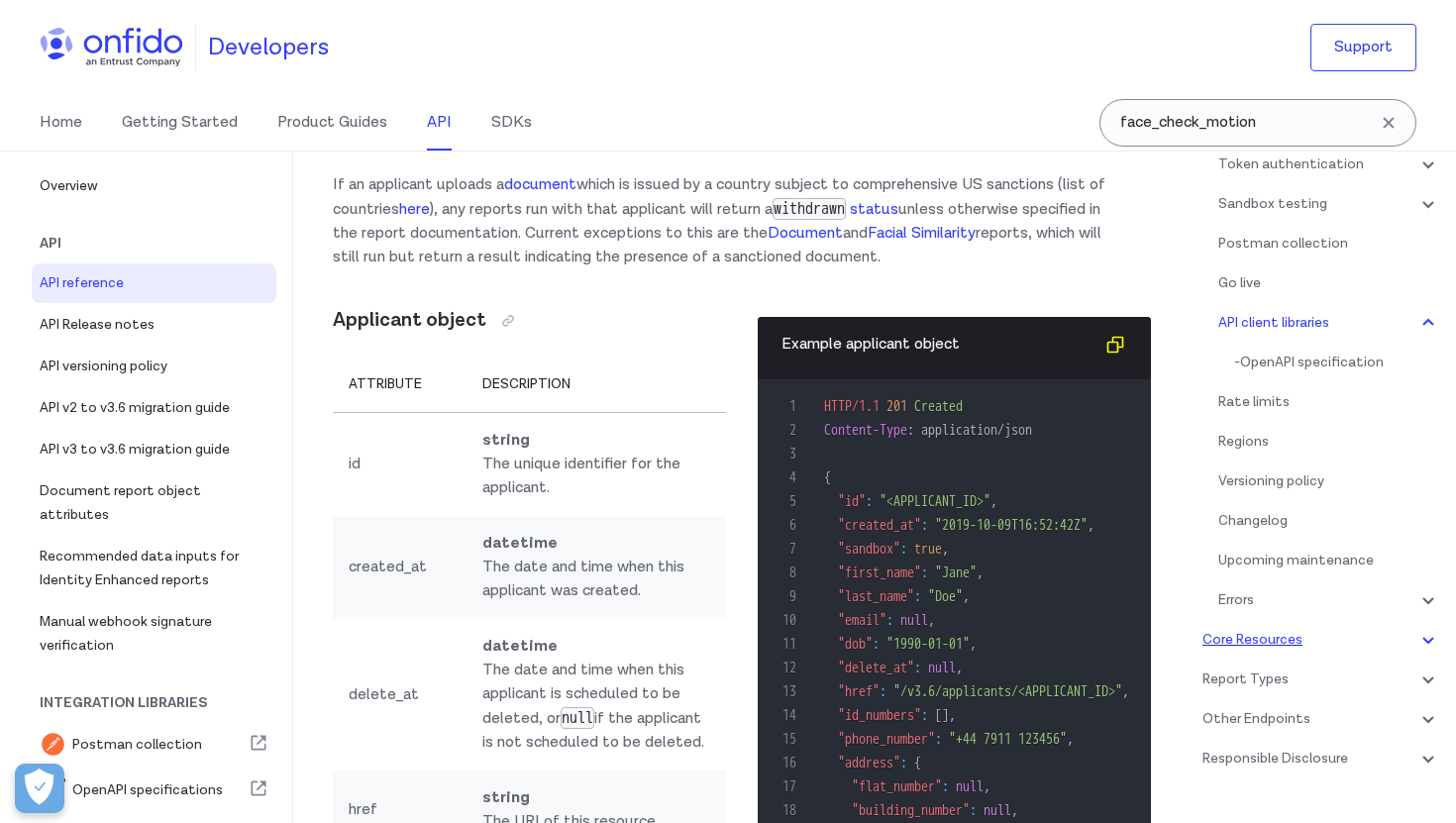 scroll, scrollTop: 231, scrollLeft: 0, axis: vertical 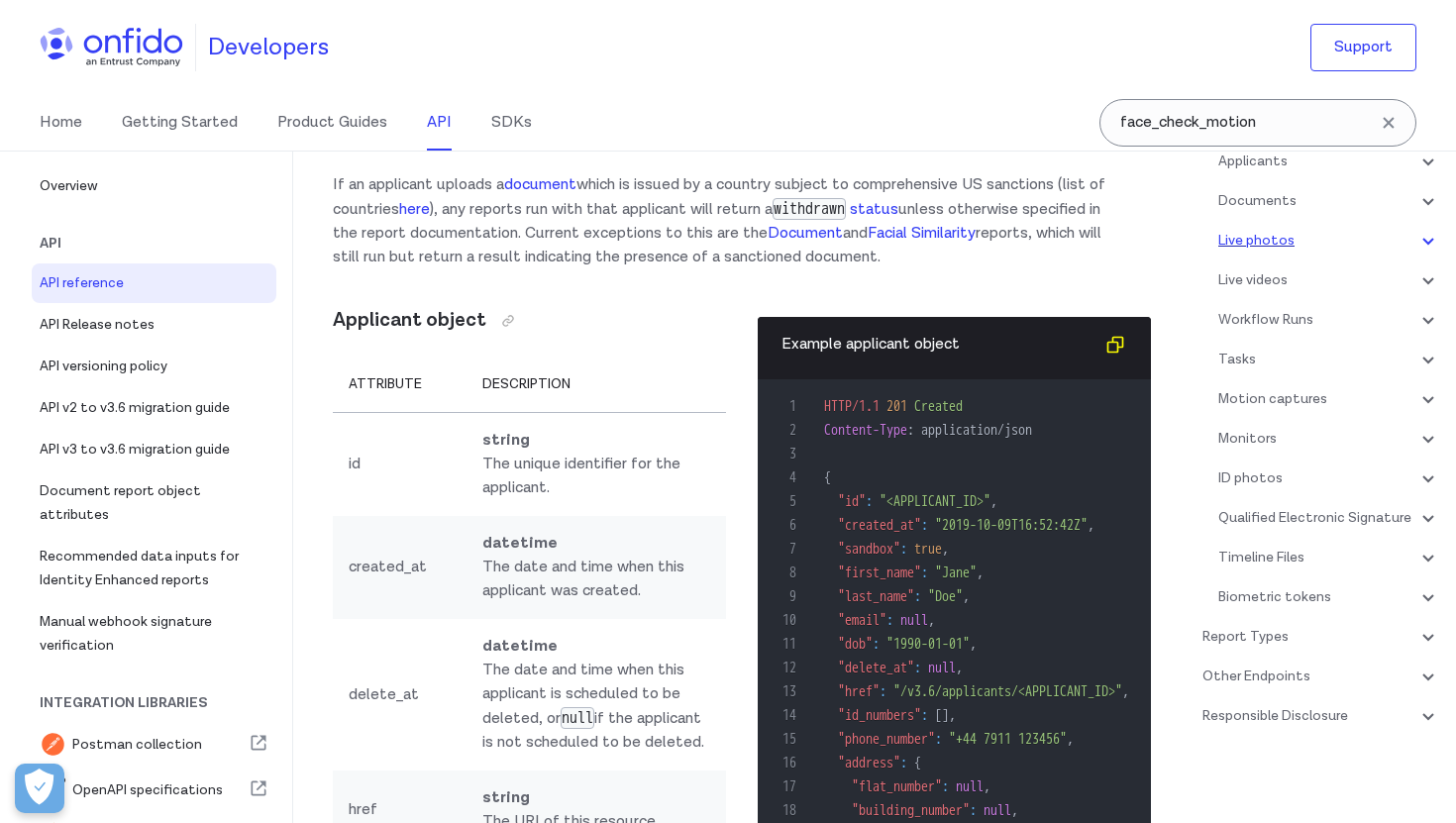 click on "Live photos" at bounding box center (1329, 241) 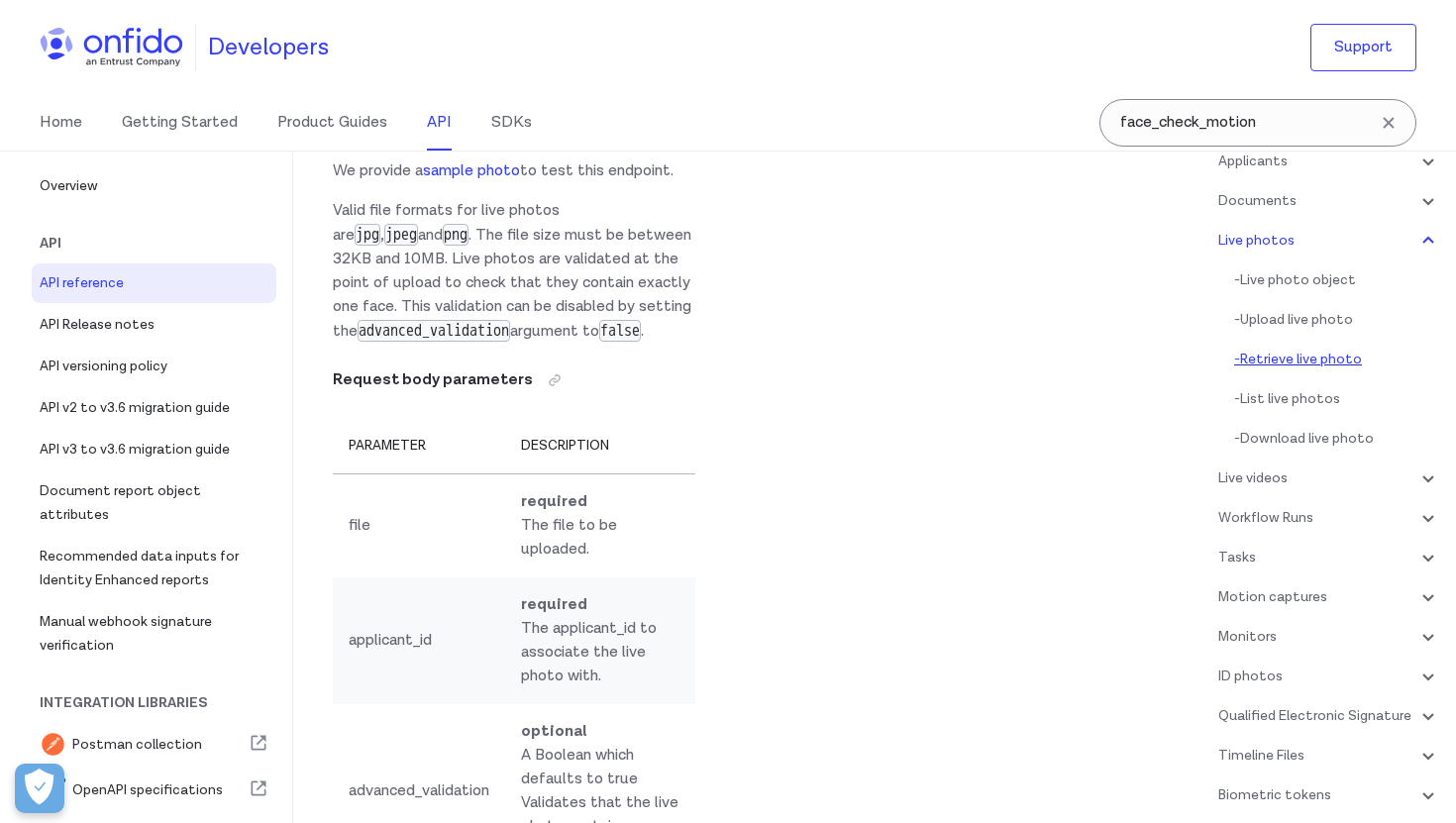click on "-  Retrieve live photo" at bounding box center (1337, 360) 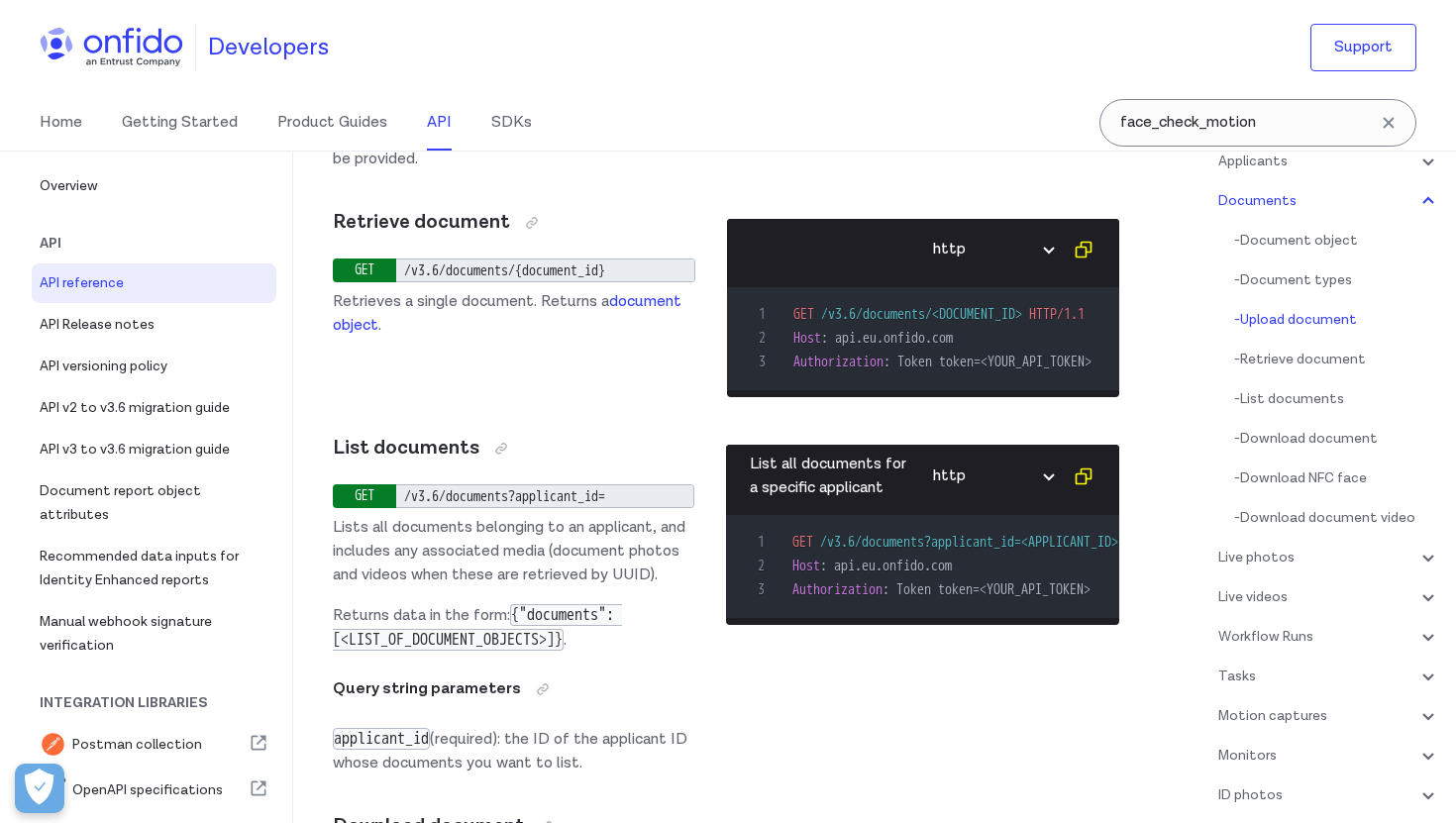 scroll, scrollTop: 39810, scrollLeft: 0, axis: vertical 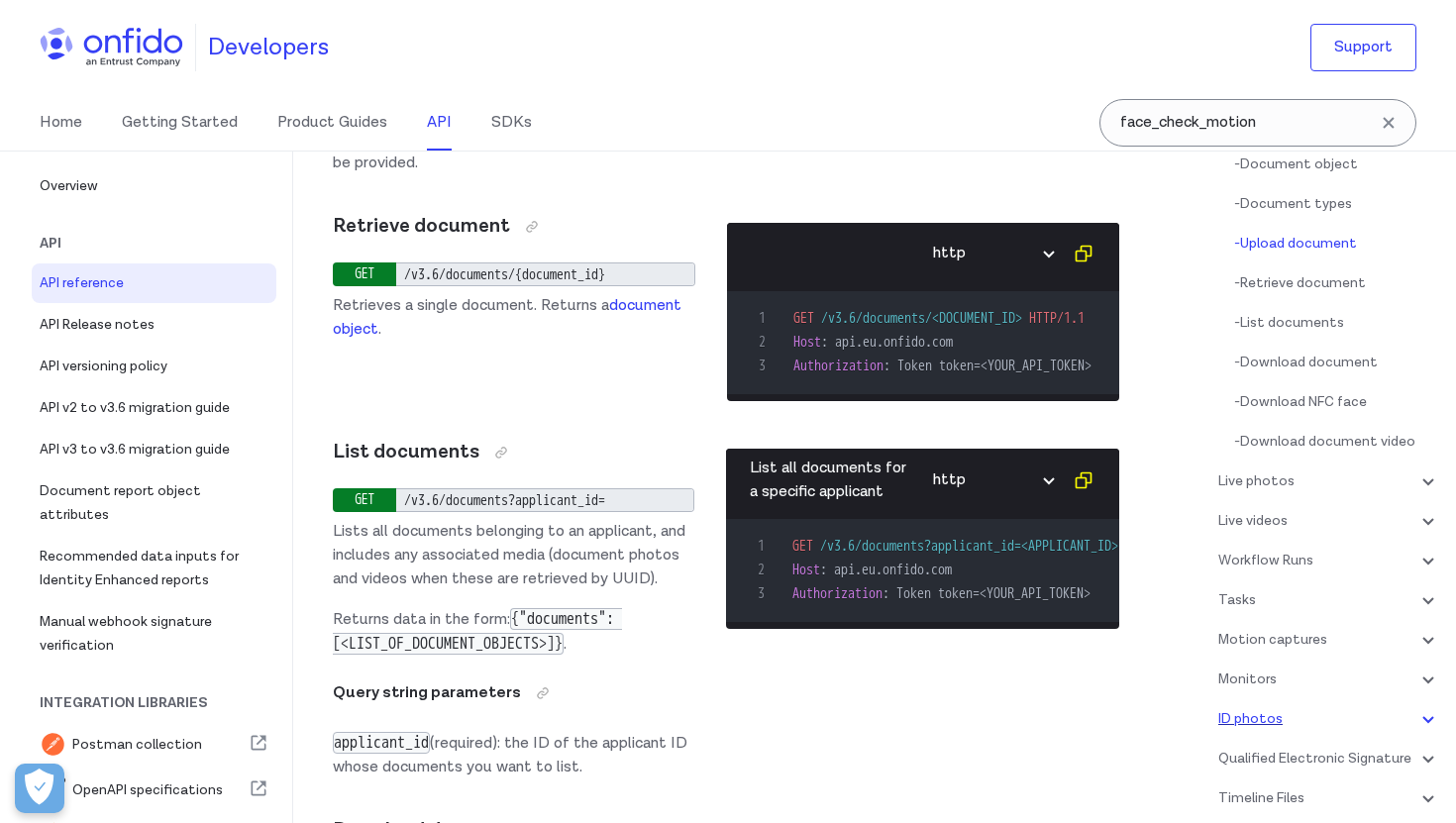 click on "ID photos" at bounding box center (1329, 719) 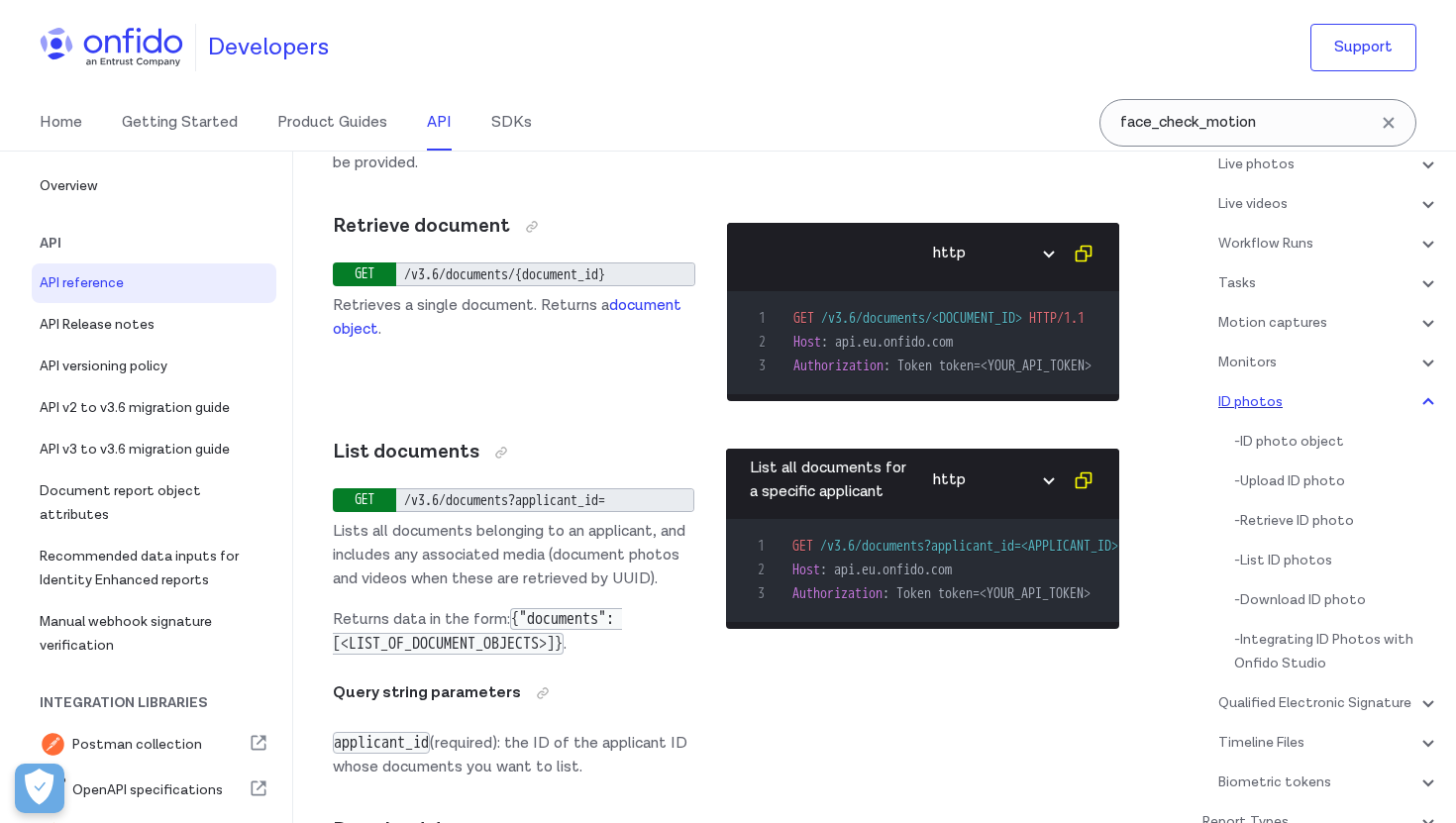 scroll, scrollTop: 74098, scrollLeft: 0, axis: vertical 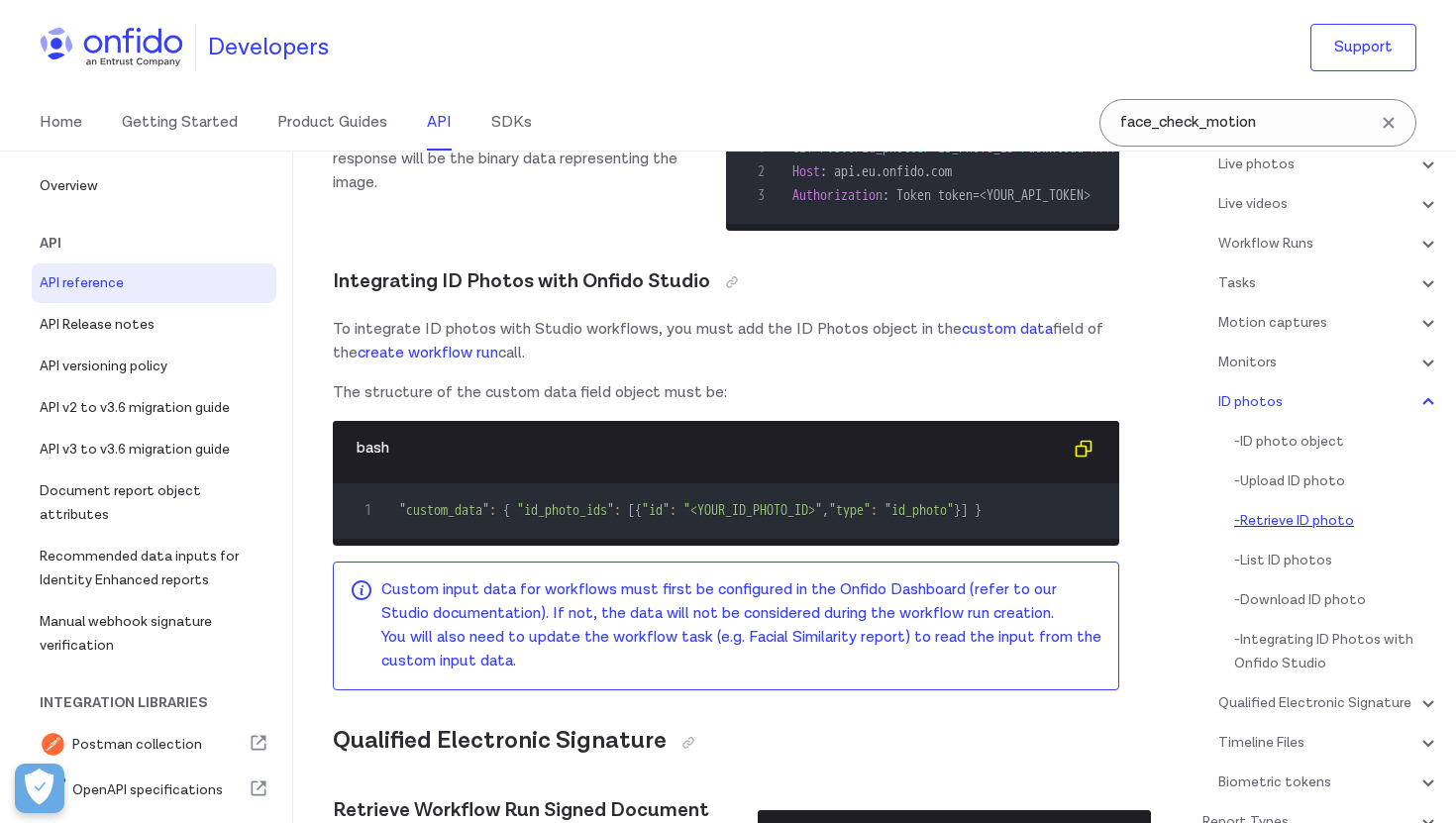 click on "-  Retrieve ID photo" at bounding box center [1337, 521] 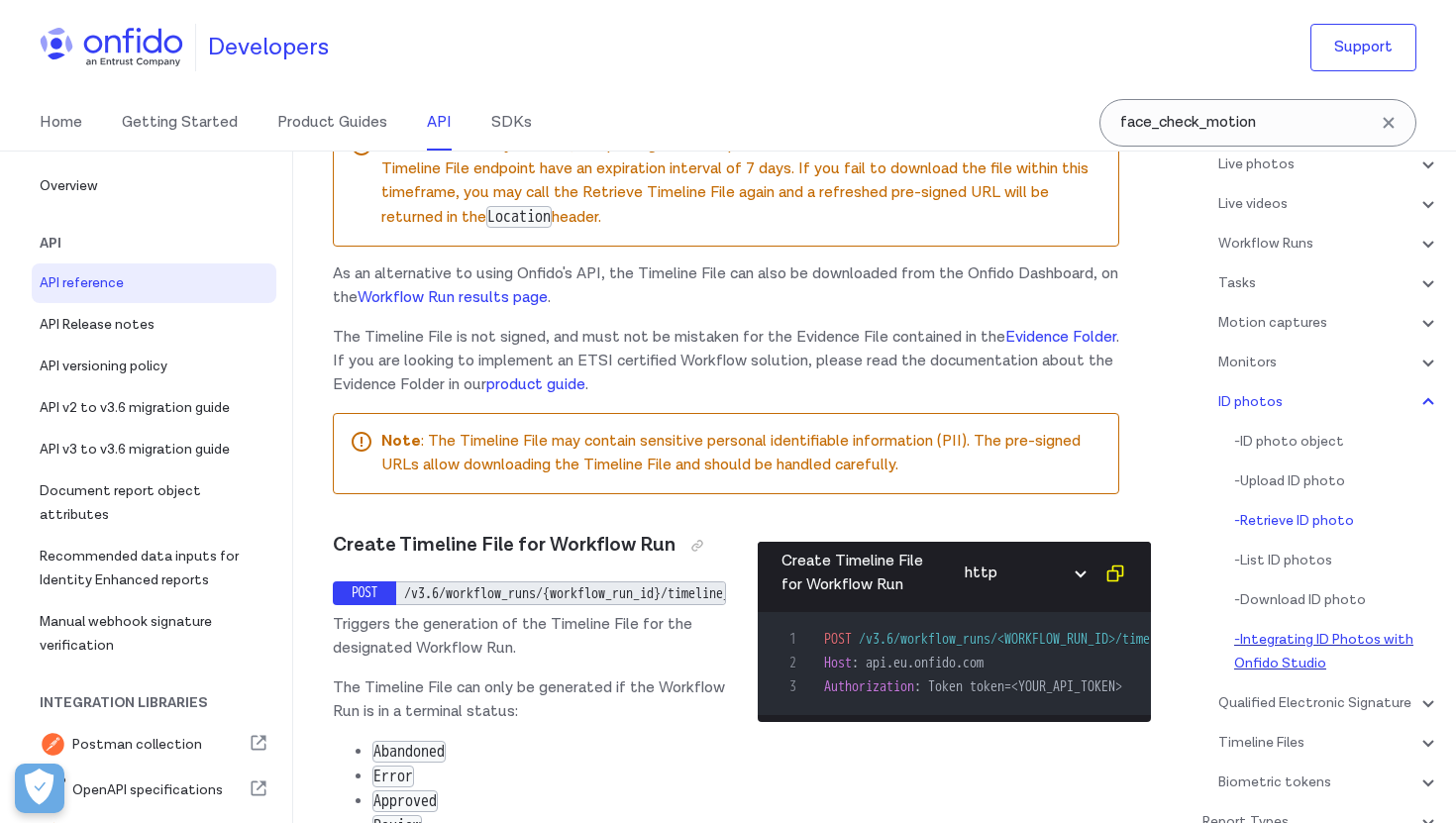 click on "-  Integrating ID Photos with Onfido Studio" at bounding box center [1337, 652] 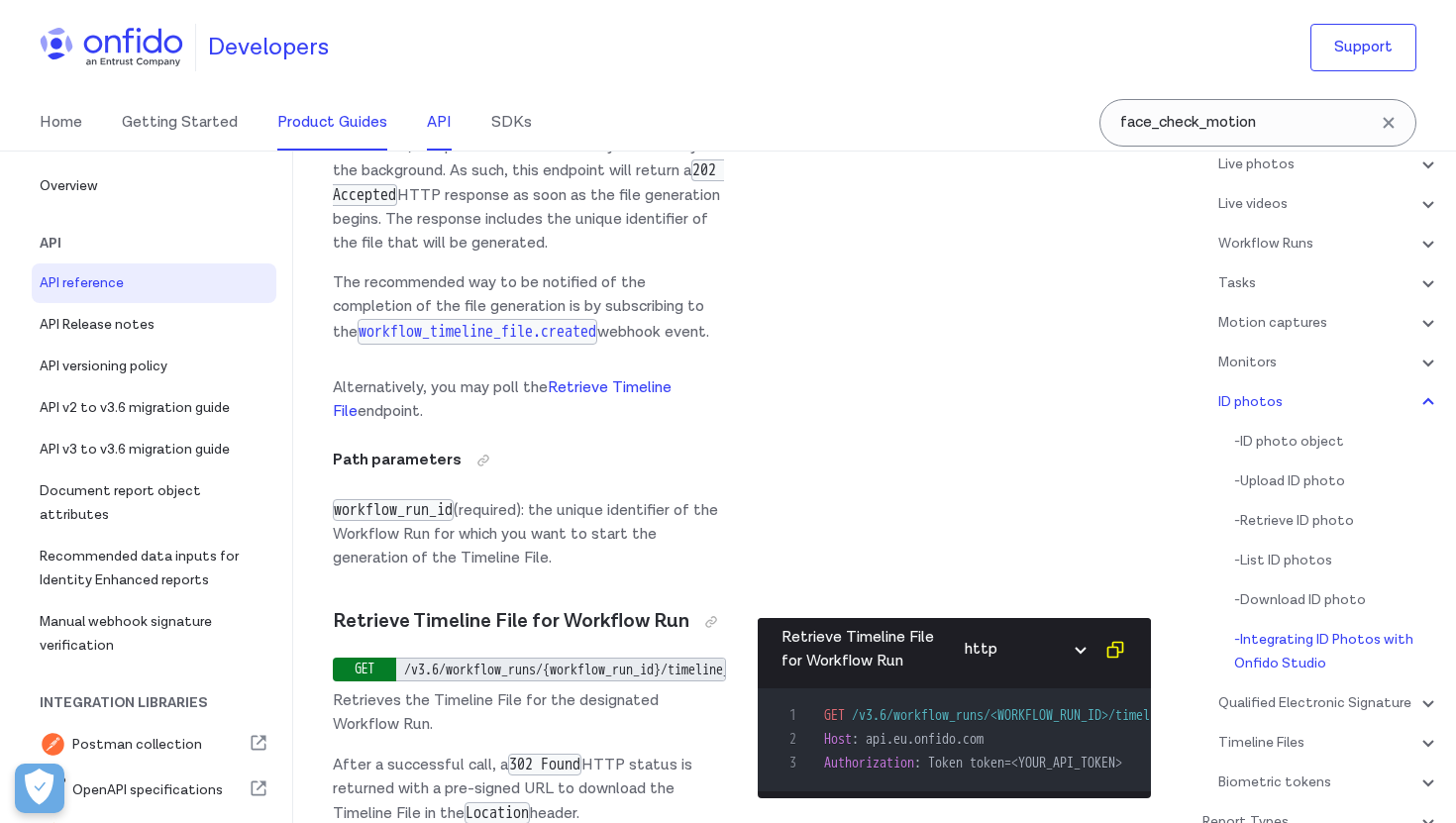 click on "Product Guides" at bounding box center [332, 123] 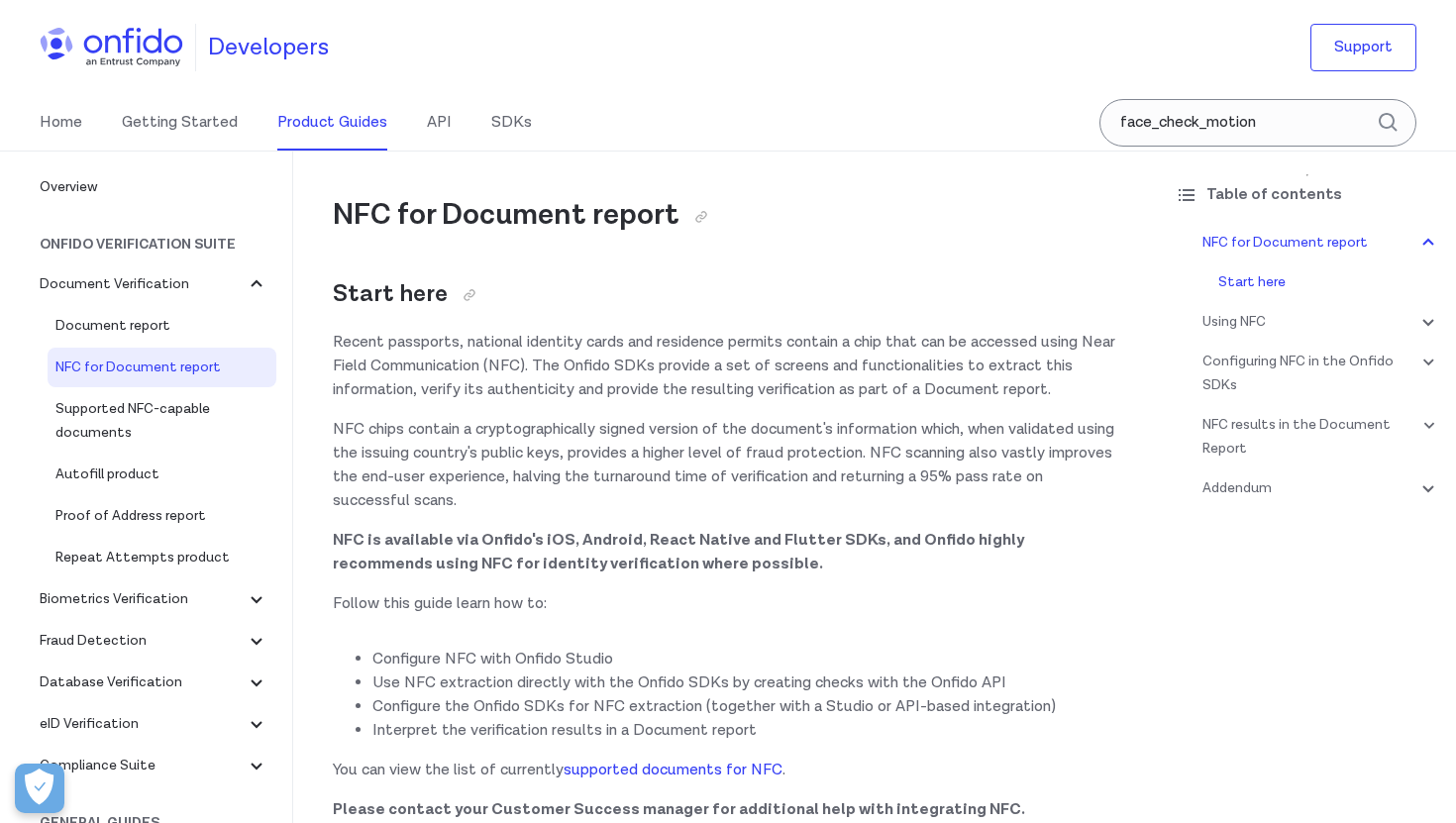 scroll, scrollTop: 326, scrollLeft: 0, axis: vertical 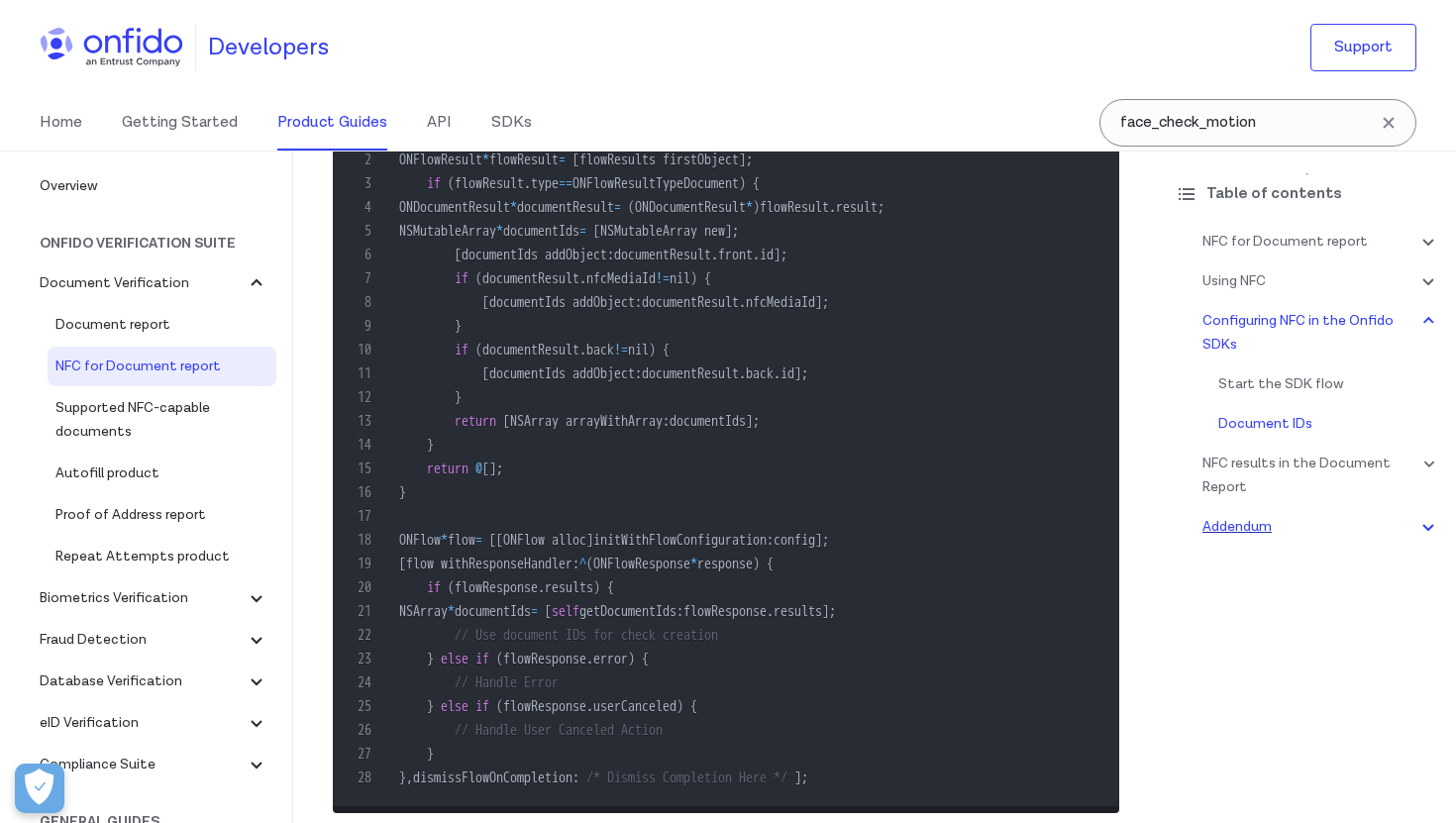 click on "Addendum" at bounding box center (1321, 527) 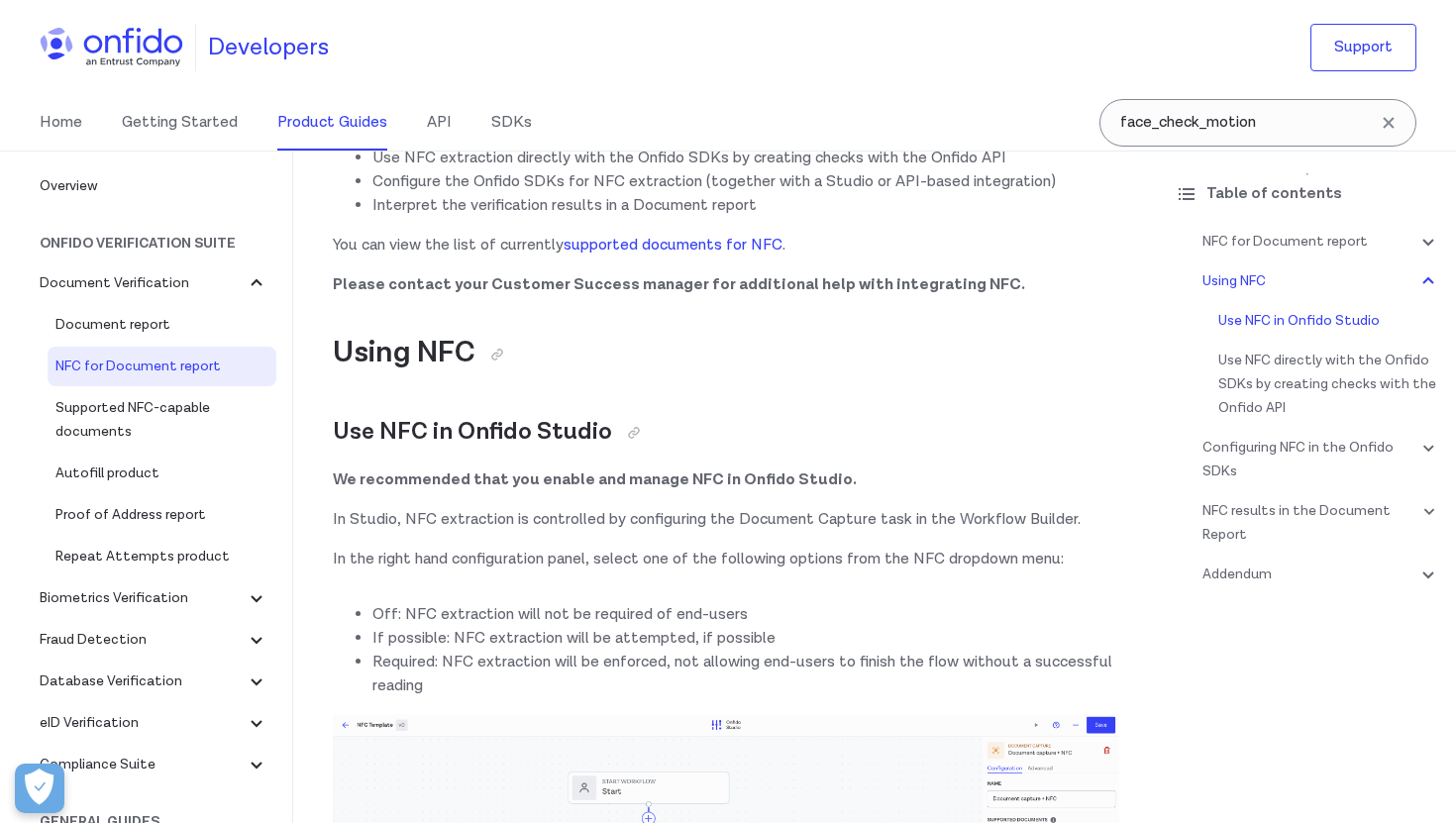 scroll, scrollTop: 0, scrollLeft: 0, axis: both 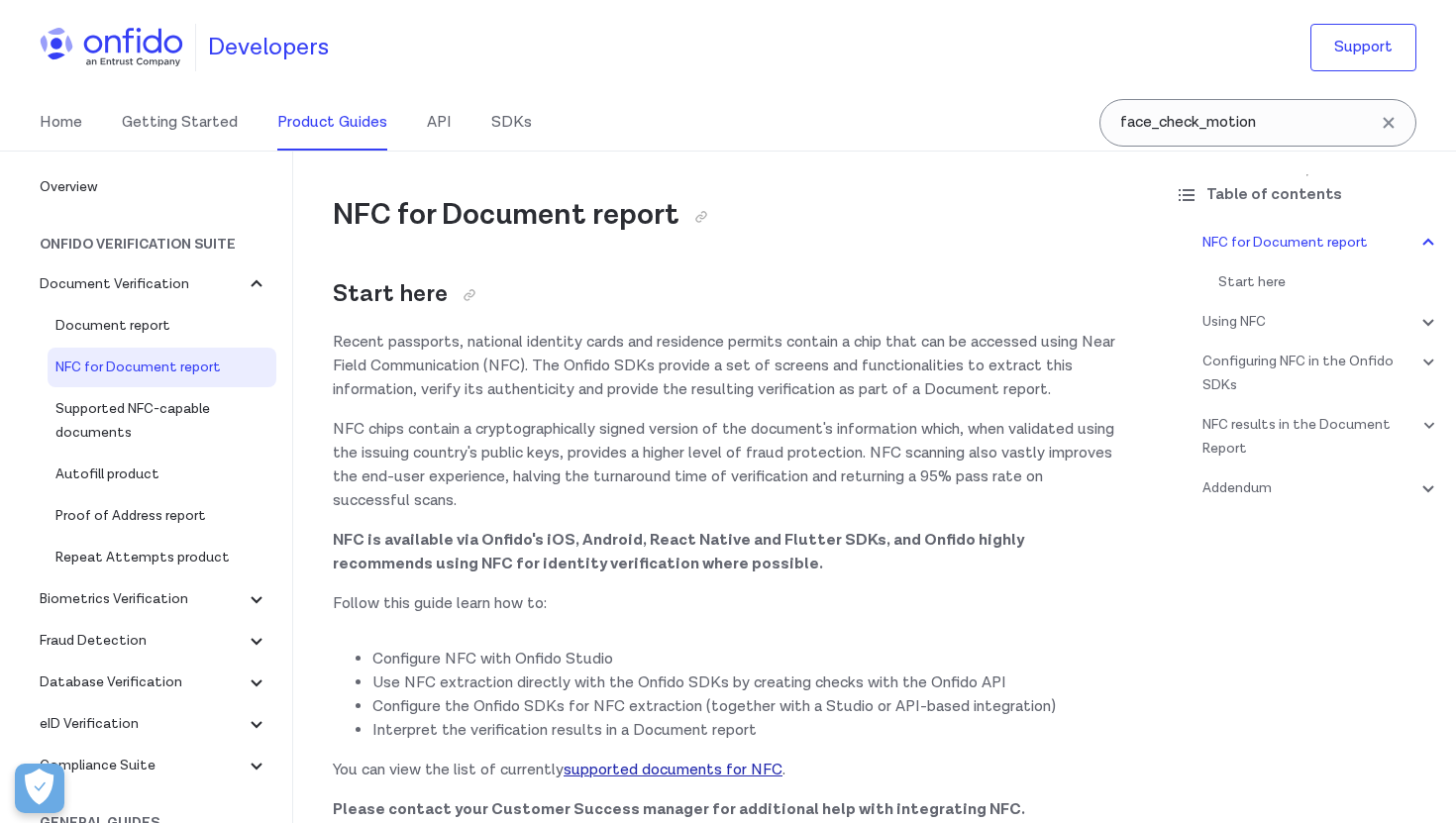 click on "supported documents for NFC" at bounding box center (673, 770) 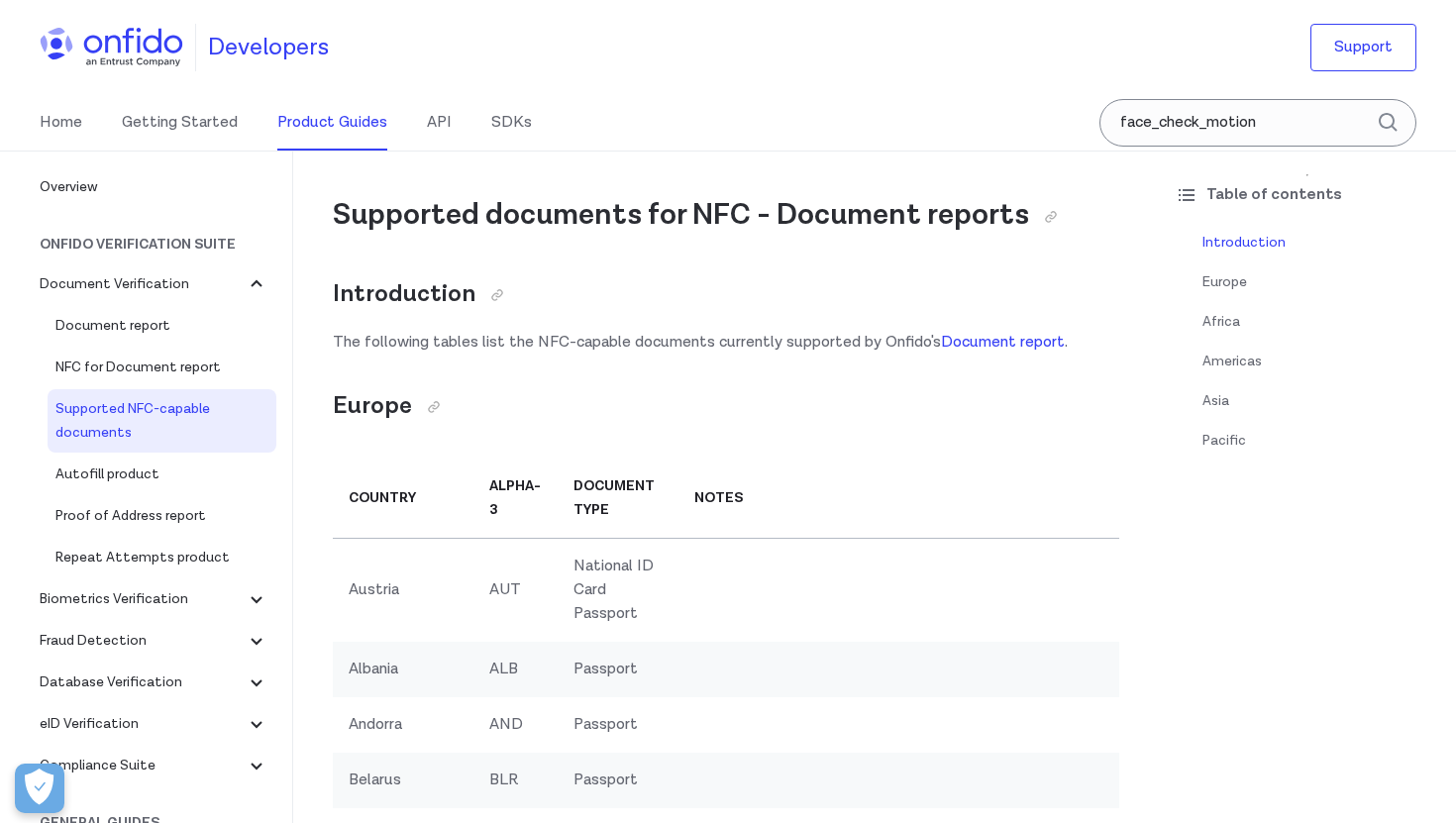 scroll, scrollTop: 0, scrollLeft: 0, axis: both 